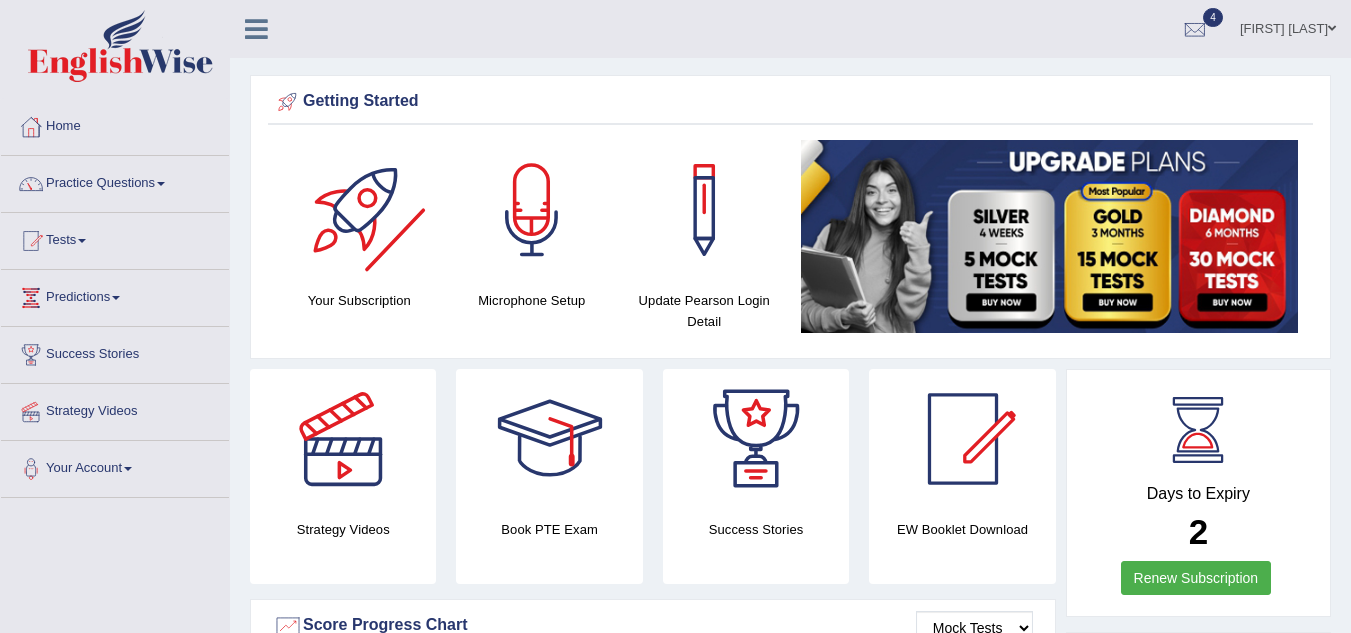 scroll, scrollTop: 0, scrollLeft: 0, axis: both 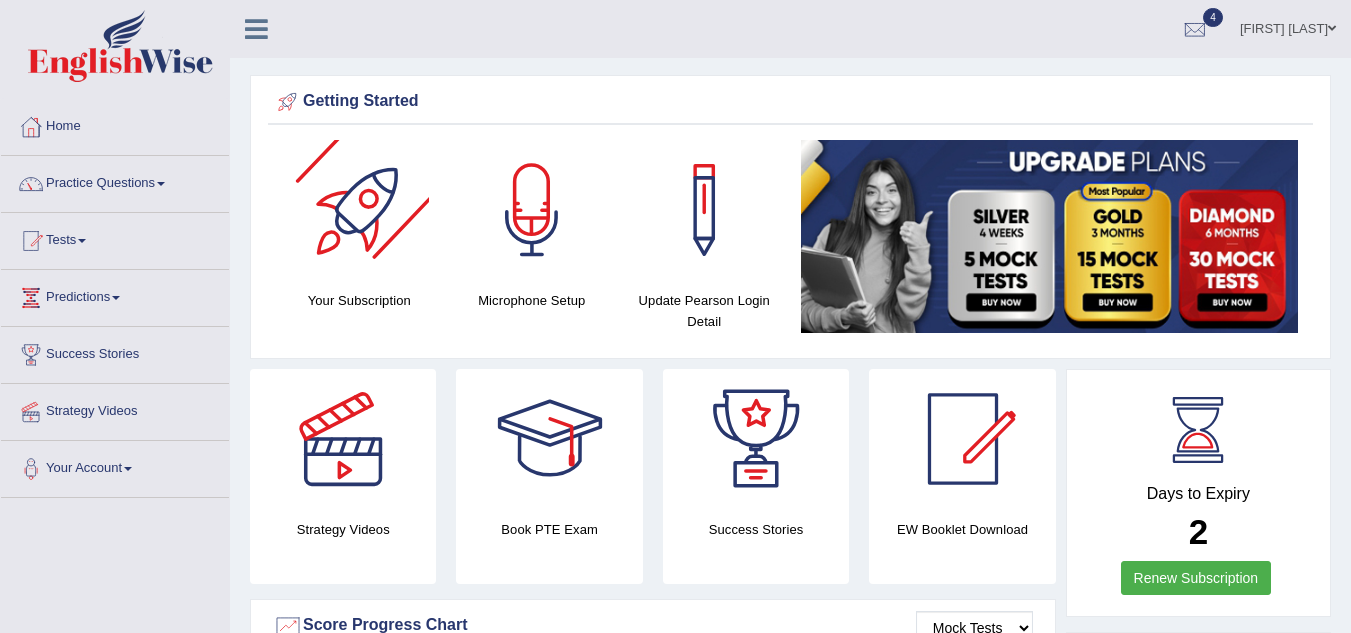 click at bounding box center [359, 210] 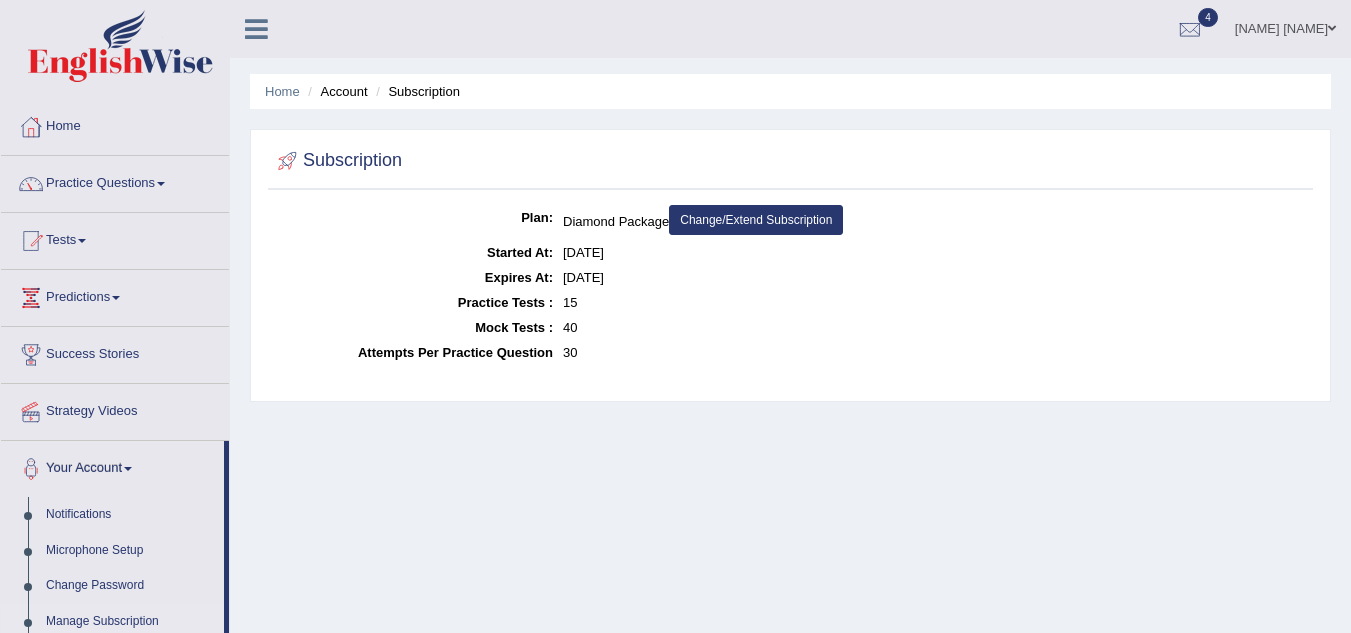 scroll, scrollTop: 0, scrollLeft: 0, axis: both 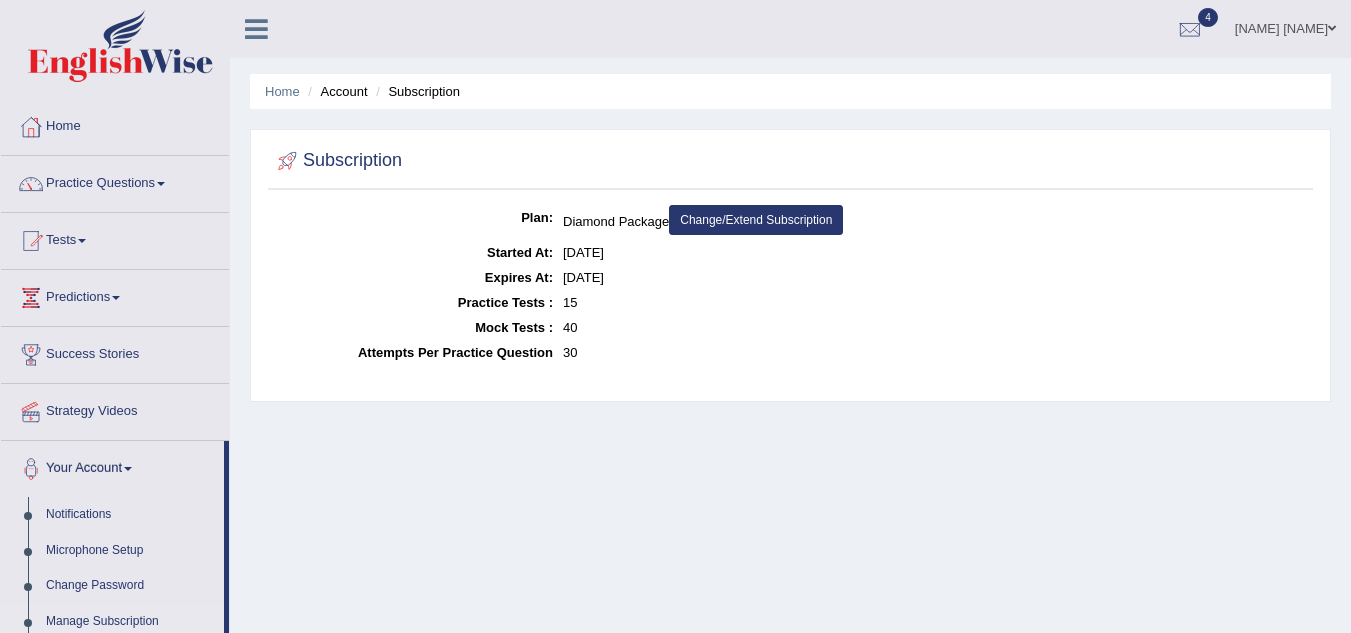 click on "Plan:
Diamond Package    Change/Extend Subscription
Started At:
[DATE]
Expires At:
[DATE]
Practice Tests :
15
Mock Tests :
40
Attempts Per Practice Question
30" at bounding box center (790, 285) 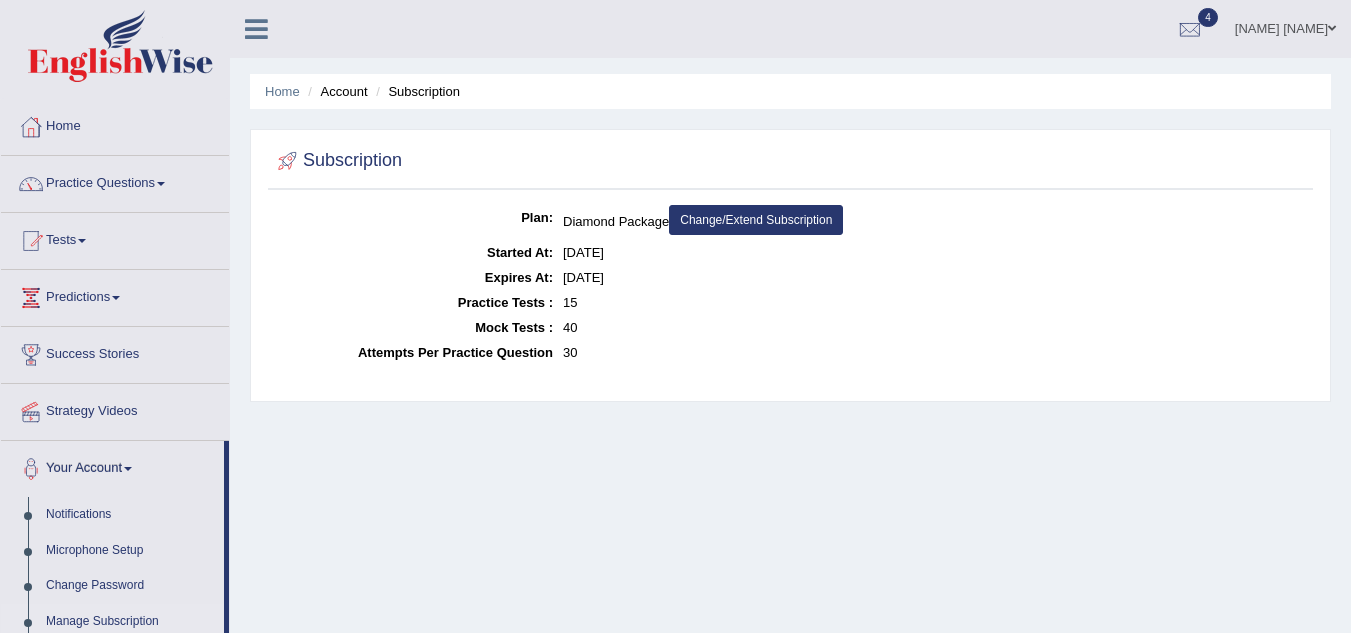 click on "Plan:
Diamond Package    Change/Extend Subscription
Started At:
Jul 14, 2025
Expires At:
Aug 9, 2025
Practice Tests :
15
Mock Tests :
40
Attempts Per Practice Question
30" at bounding box center [790, 285] 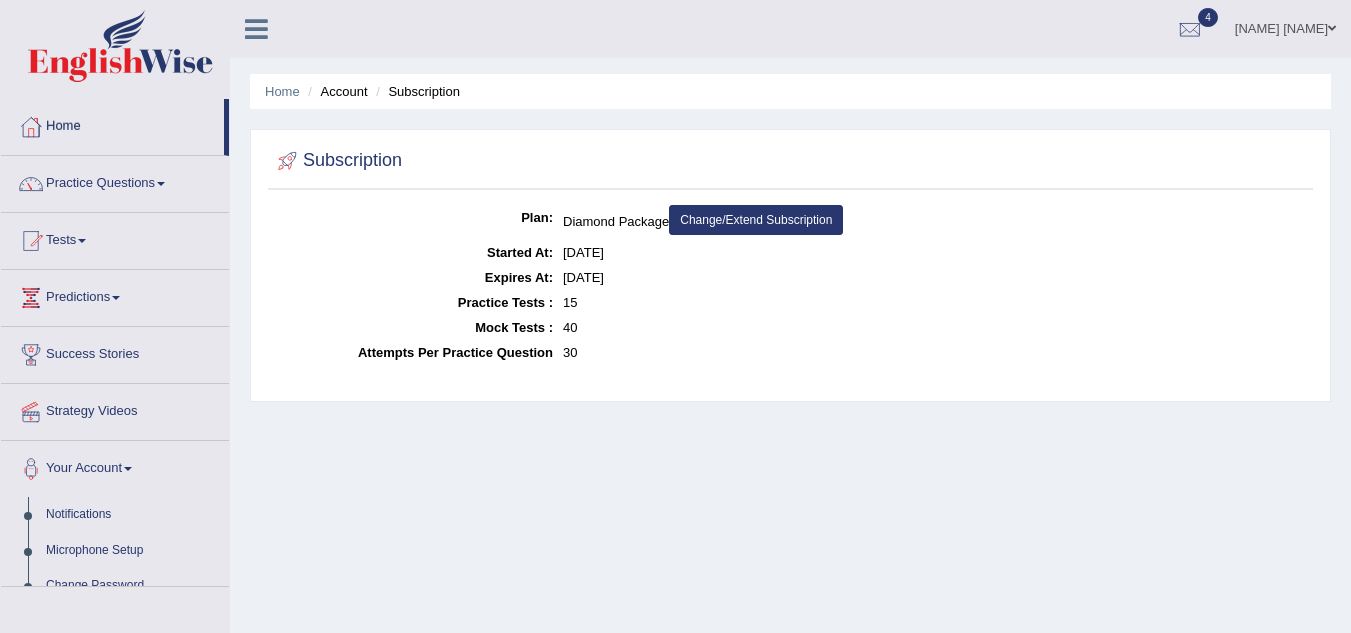 click on "Home" at bounding box center [112, 124] 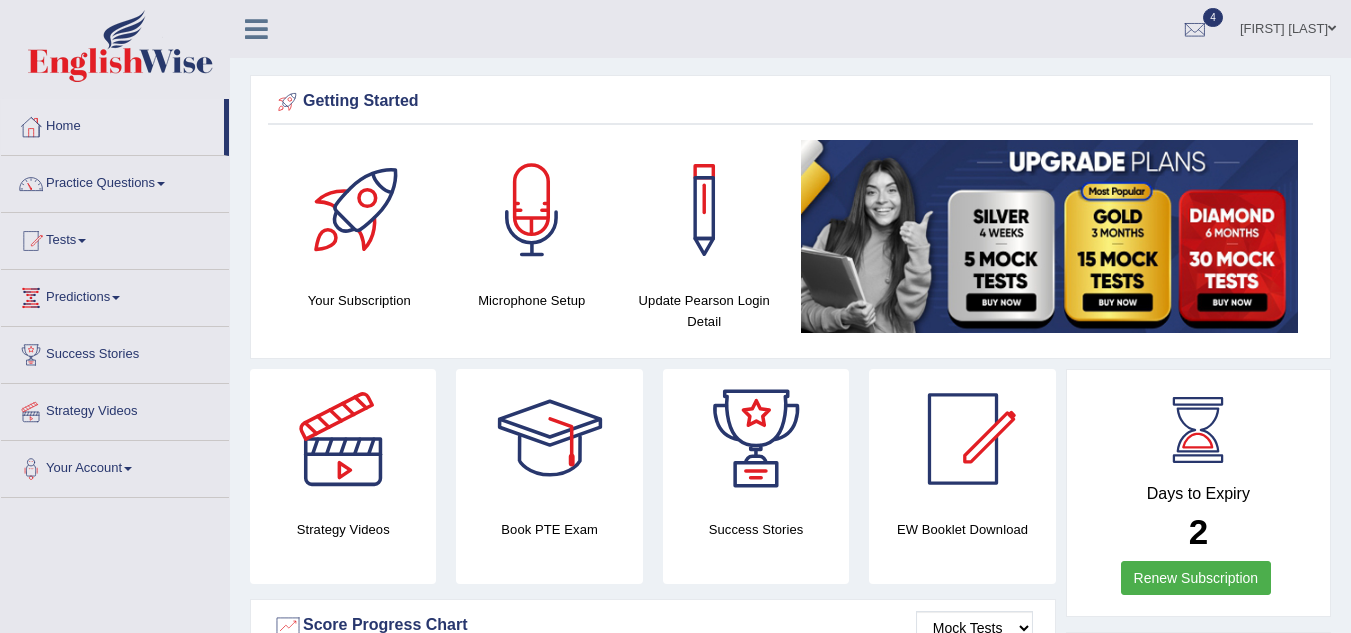 scroll, scrollTop: 0, scrollLeft: 0, axis: both 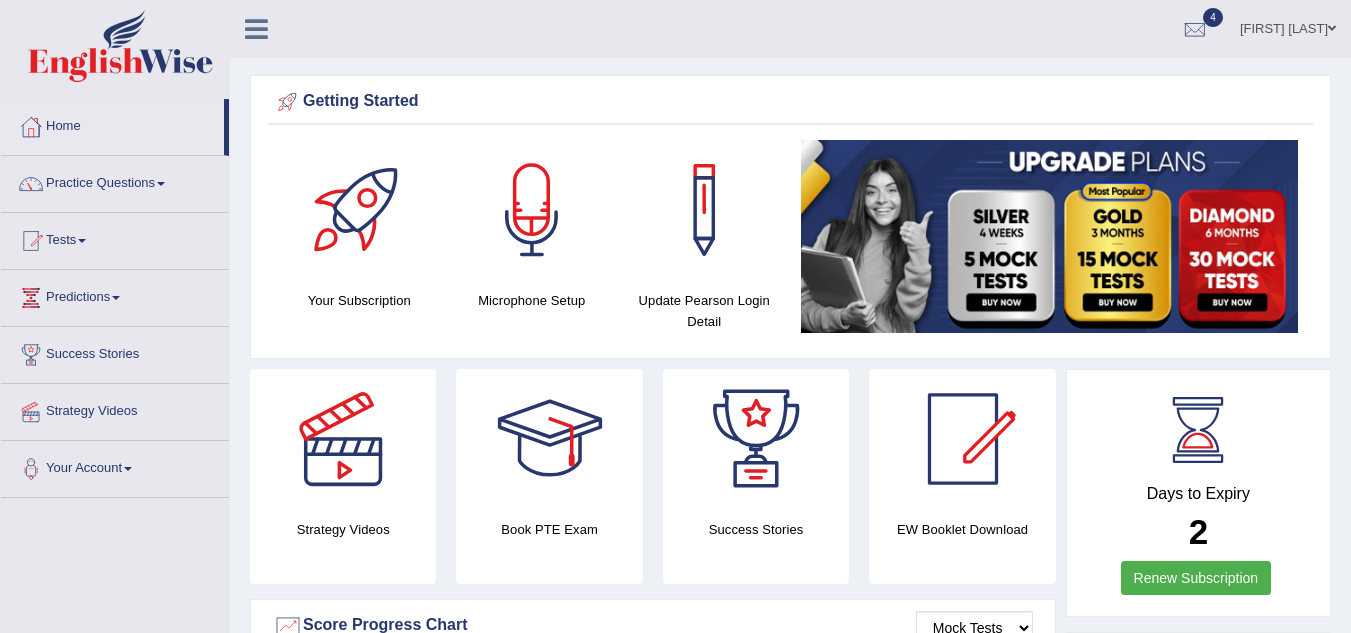 click at bounding box center (1050, 236) 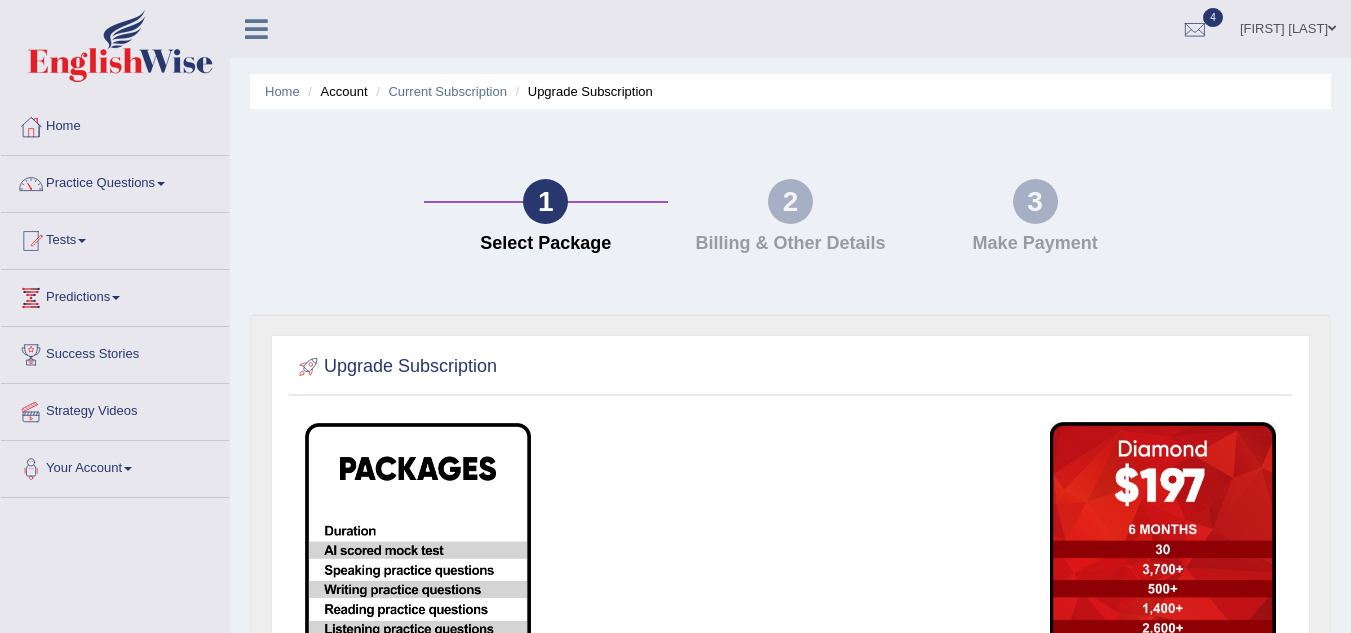 scroll, scrollTop: 0, scrollLeft: 0, axis: both 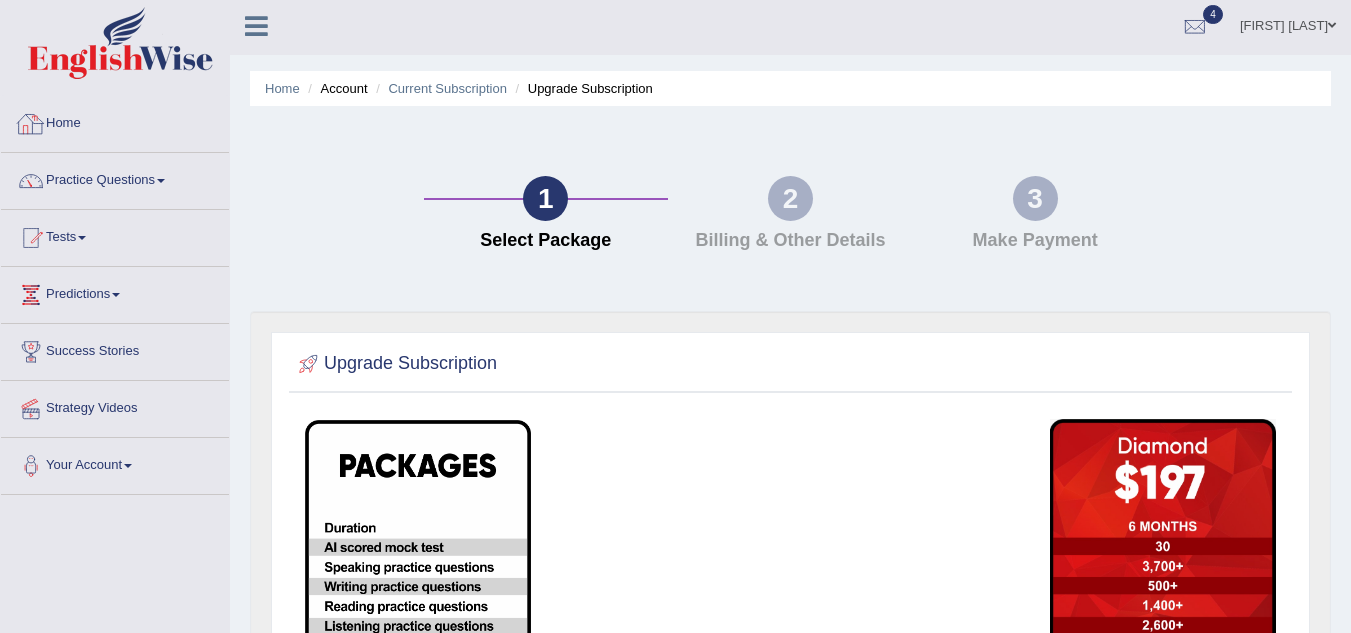 click on "Home" at bounding box center (115, 121) 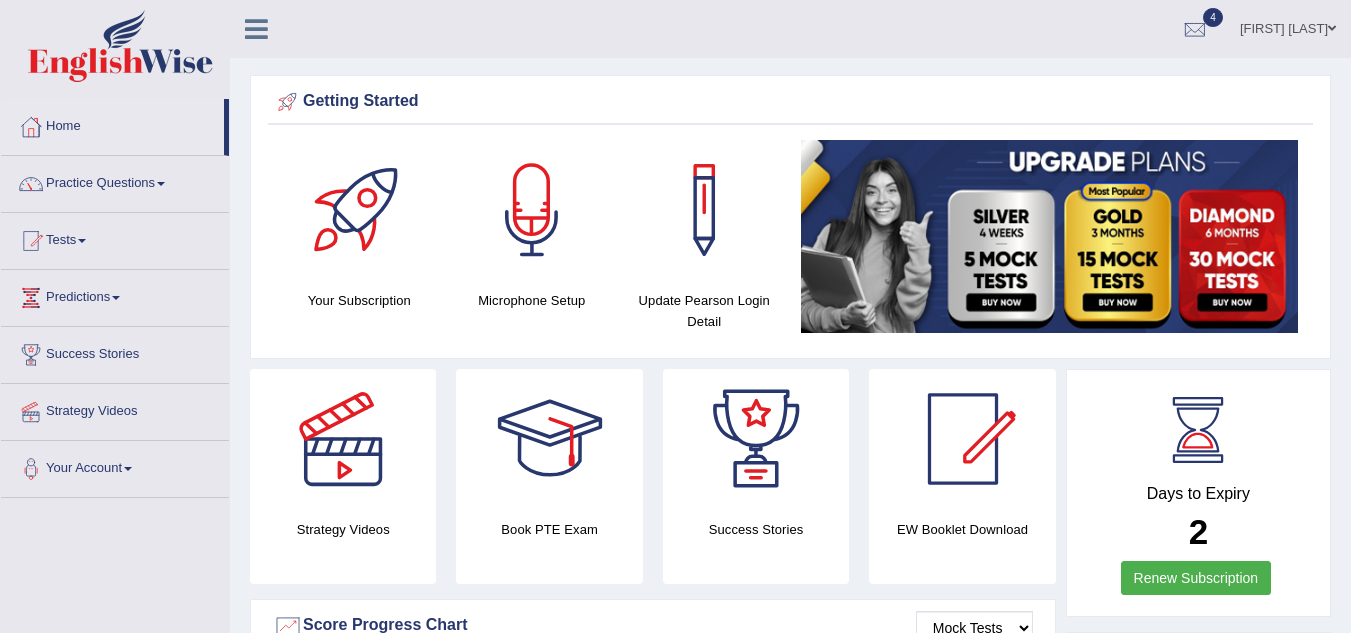 scroll, scrollTop: 0, scrollLeft: 0, axis: both 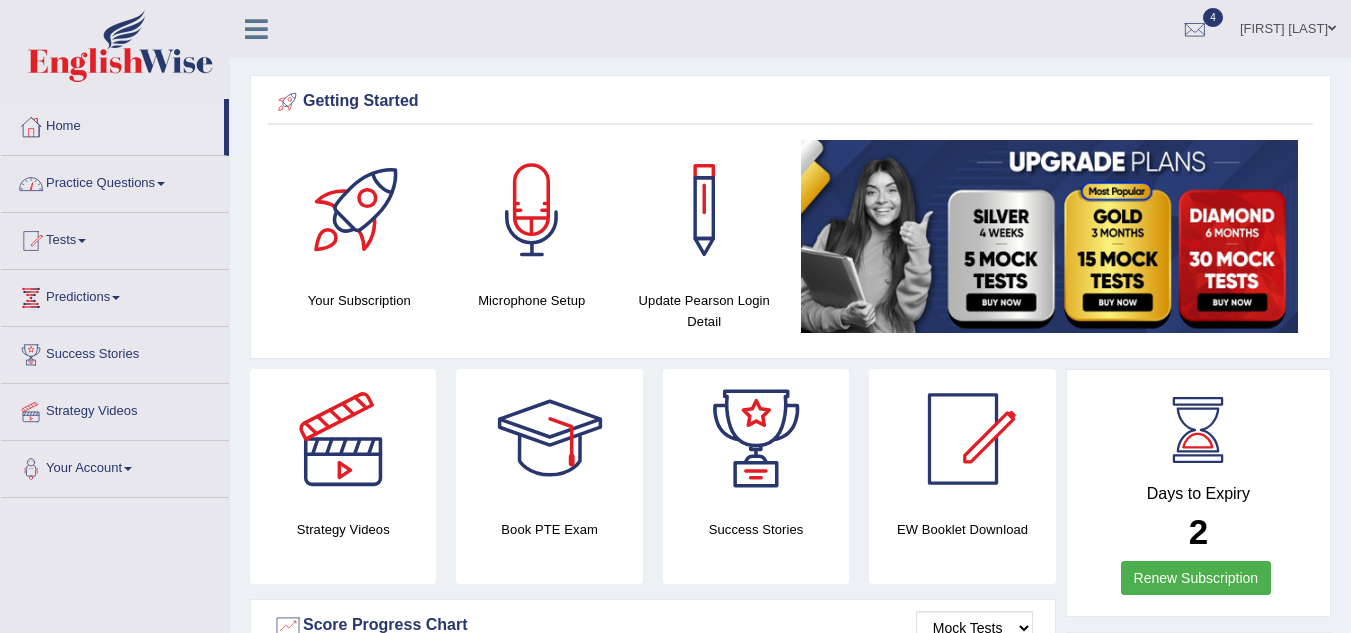 click on "Practice Questions" at bounding box center [115, 181] 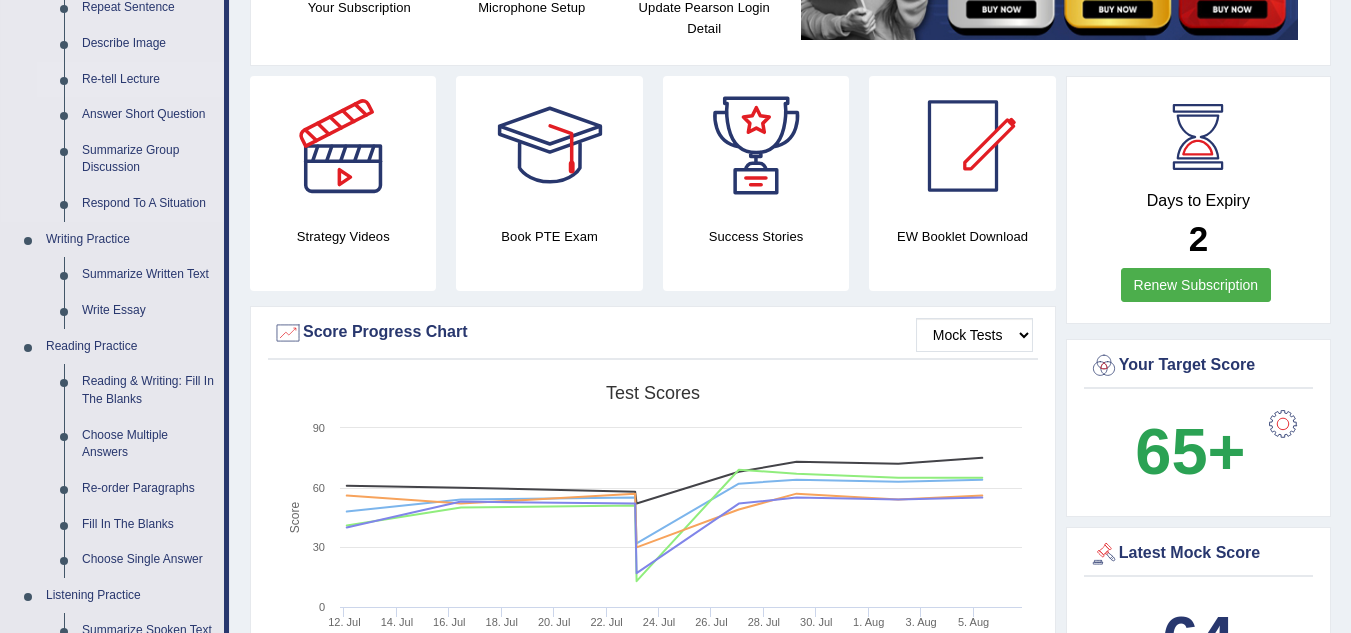 scroll, scrollTop: 295, scrollLeft: 0, axis: vertical 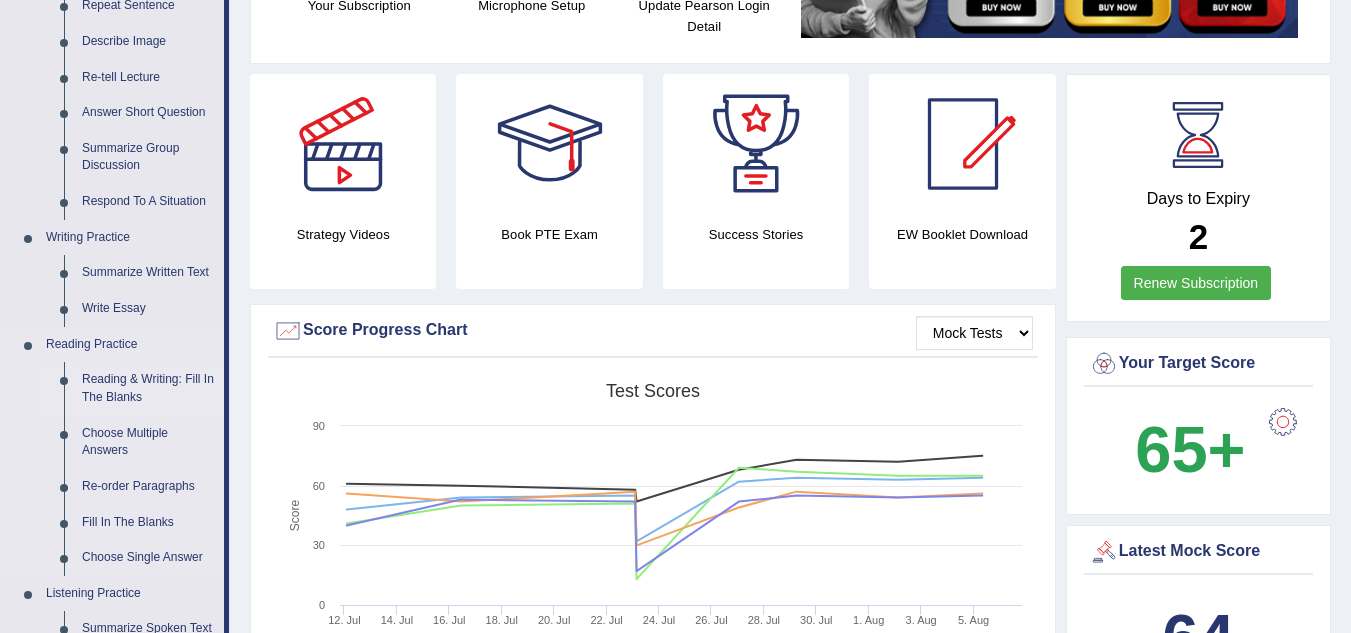 click on "Reading & Writing: Fill In The Blanks" at bounding box center (148, 388) 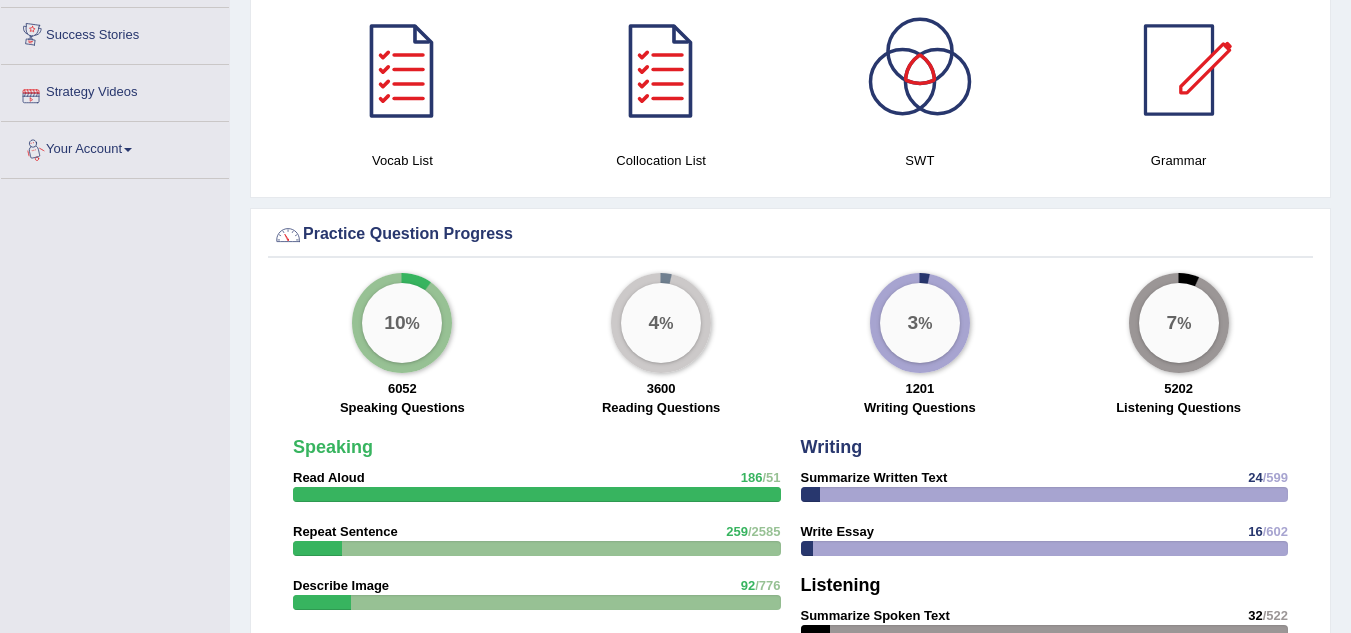 scroll, scrollTop: 1338, scrollLeft: 0, axis: vertical 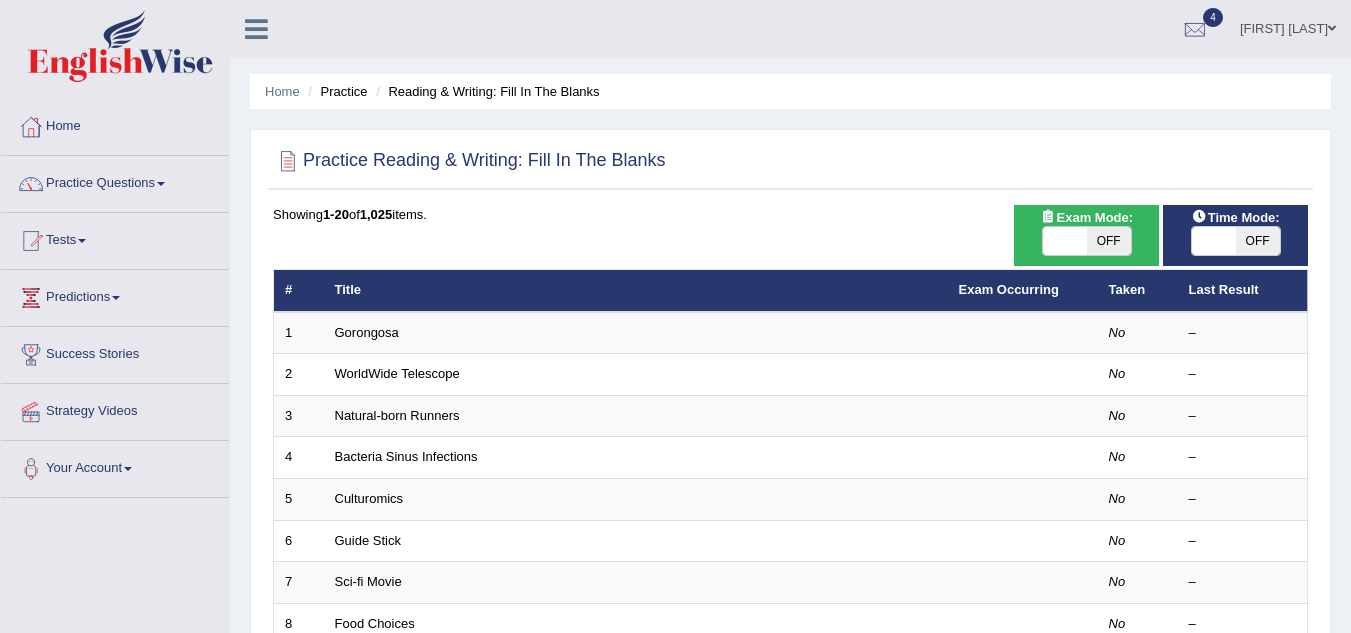 click on "OFF" at bounding box center [1109, 241] 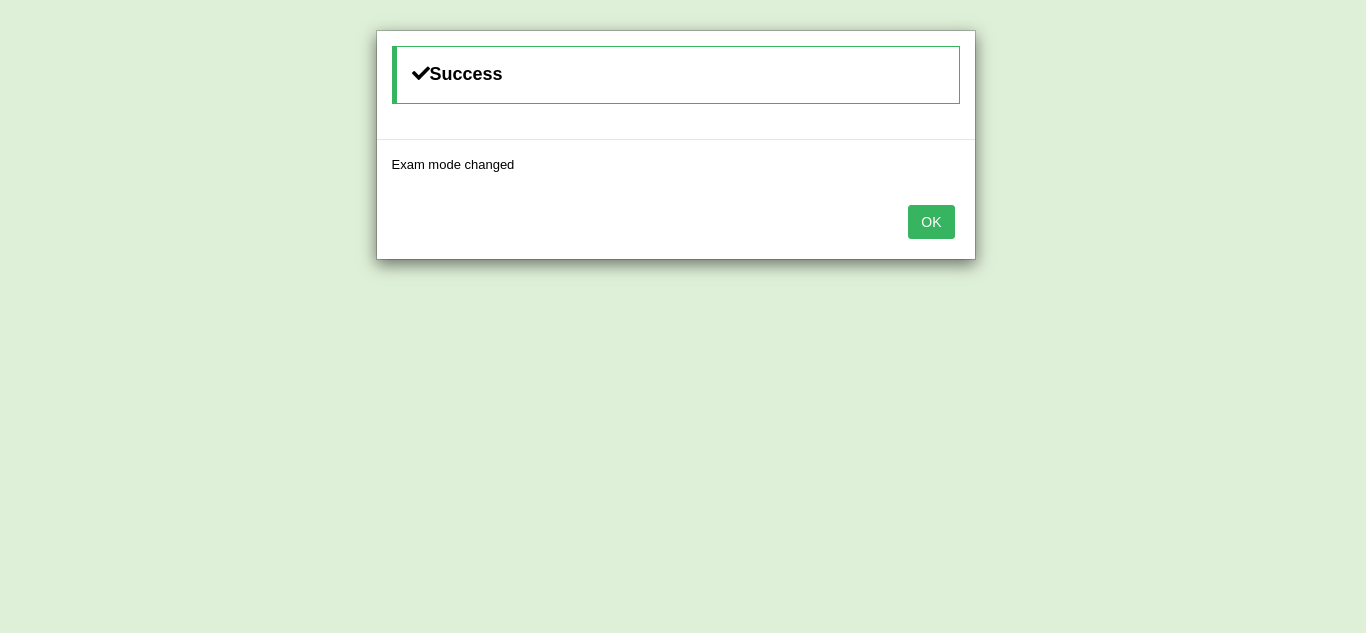 click on "OK" at bounding box center (931, 222) 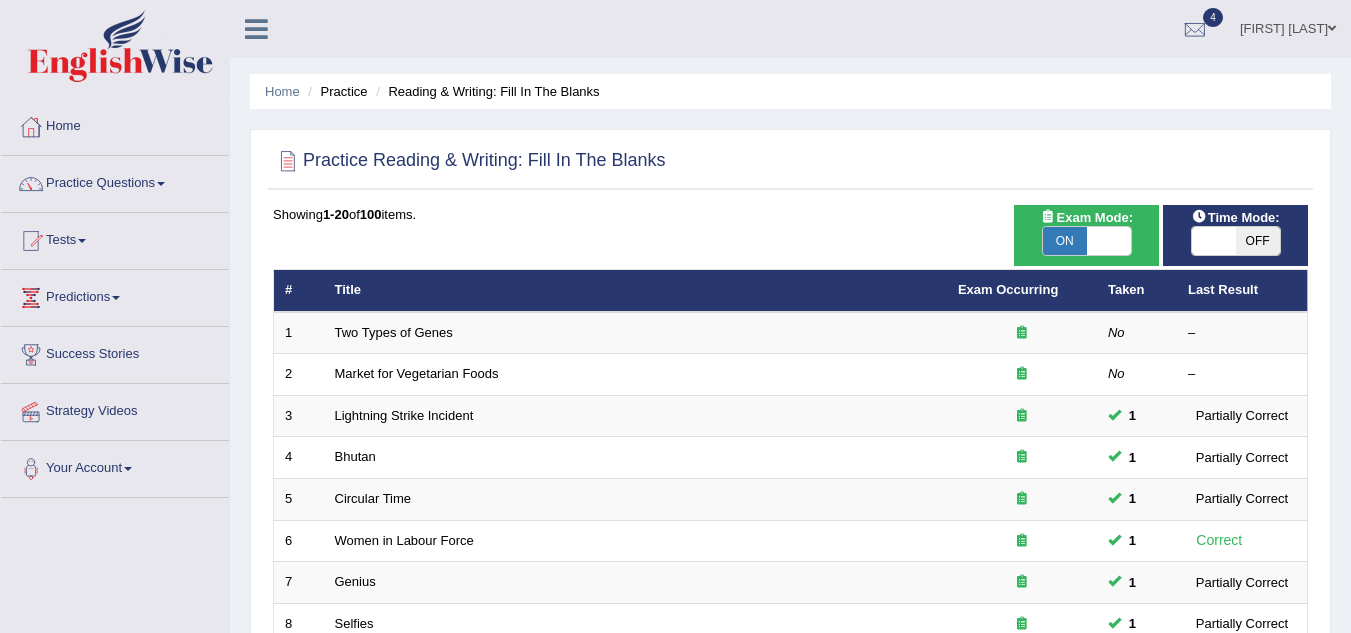 scroll, scrollTop: 0, scrollLeft: 0, axis: both 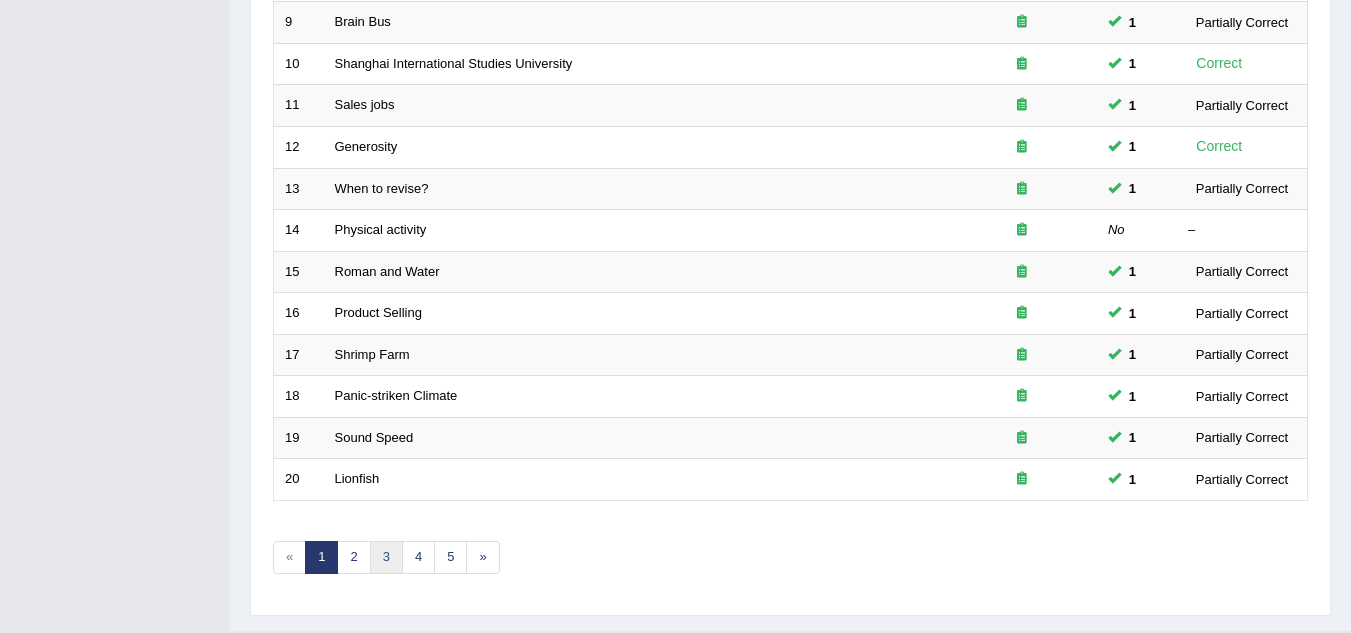 click on "3" at bounding box center (386, 557) 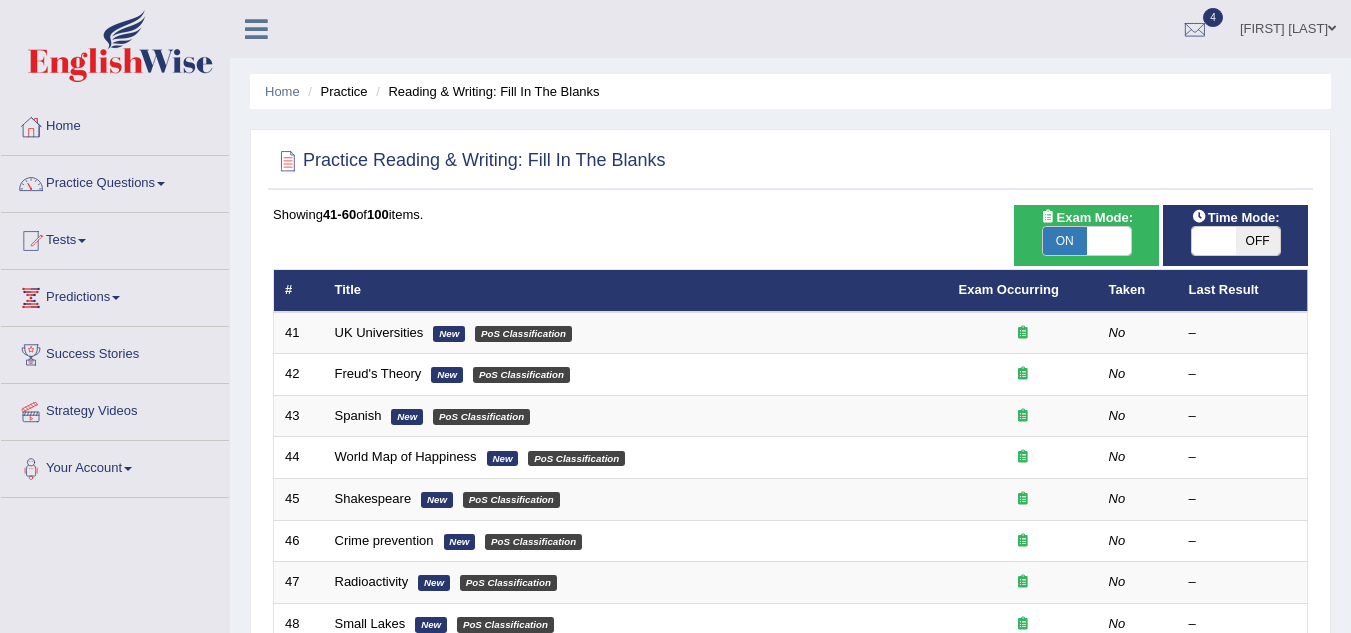 scroll, scrollTop: 0, scrollLeft: 0, axis: both 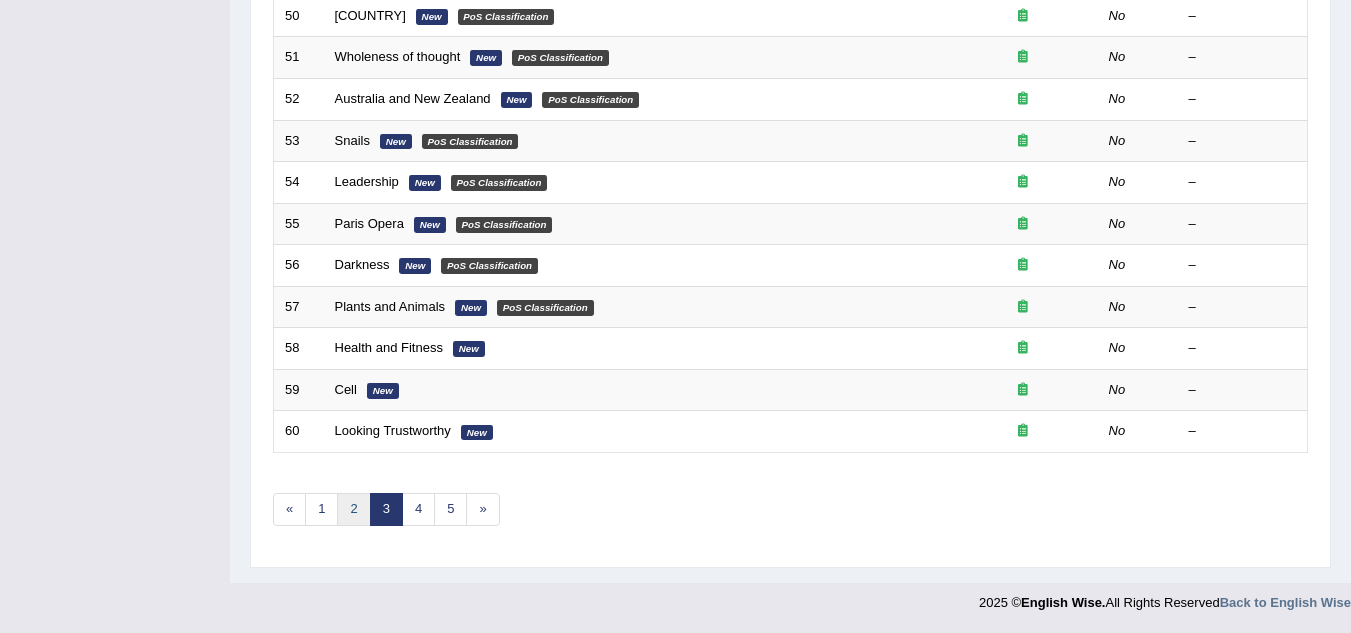 click on "2" at bounding box center (353, 509) 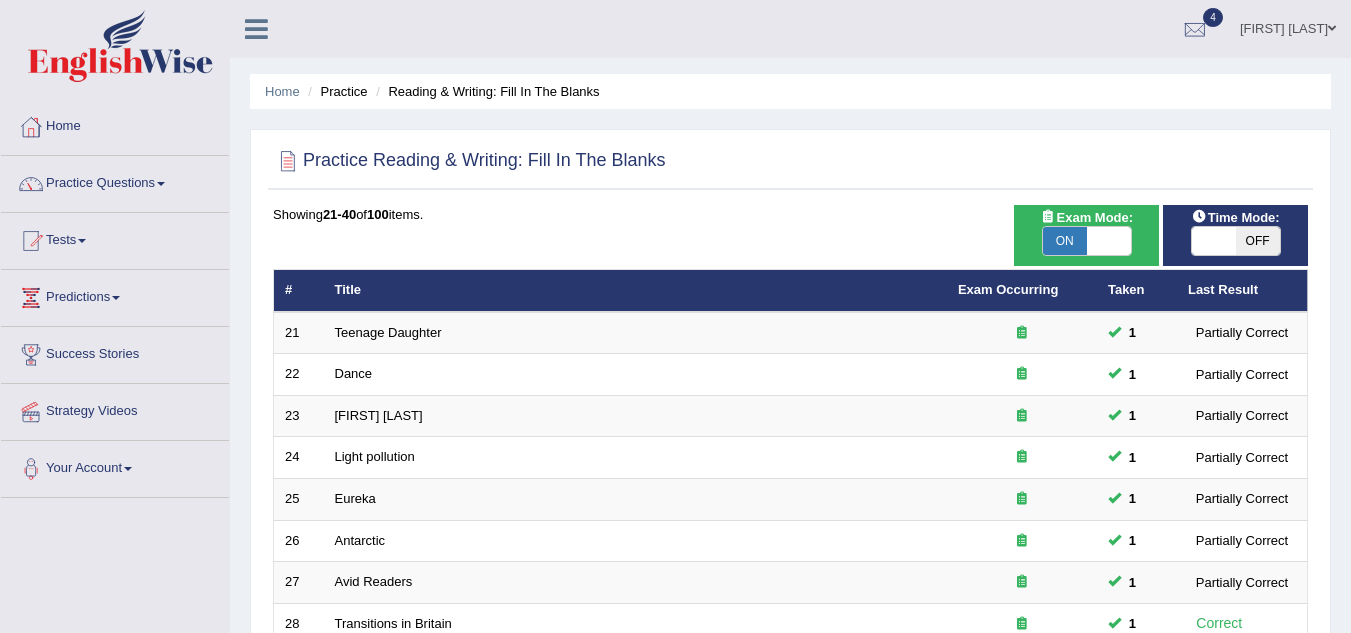 scroll, scrollTop: 0, scrollLeft: 0, axis: both 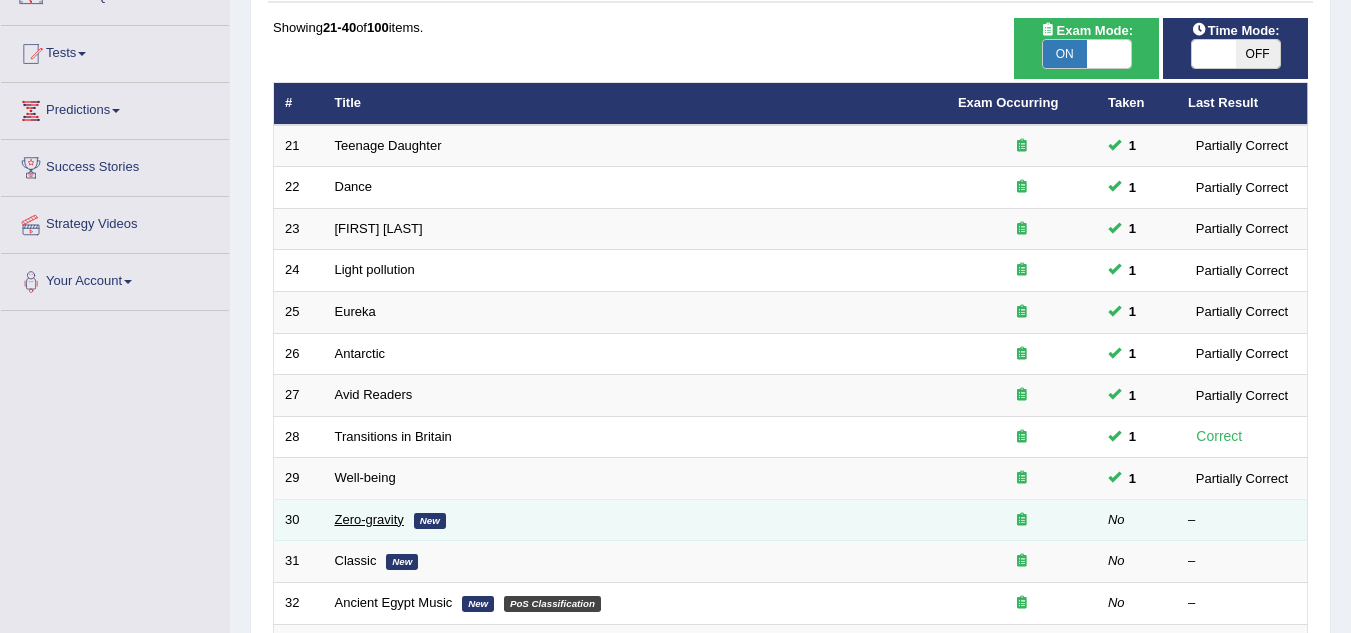 click on "Zero-gravity" at bounding box center (369, 519) 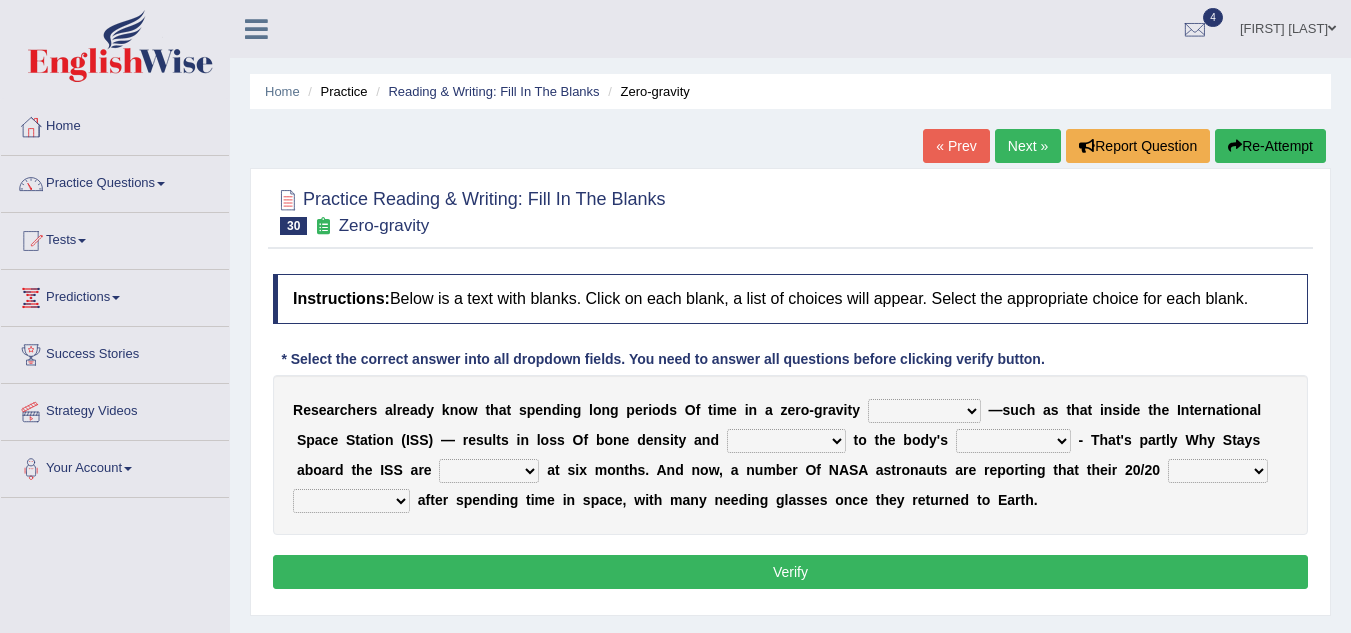 scroll, scrollTop: 0, scrollLeft: 0, axis: both 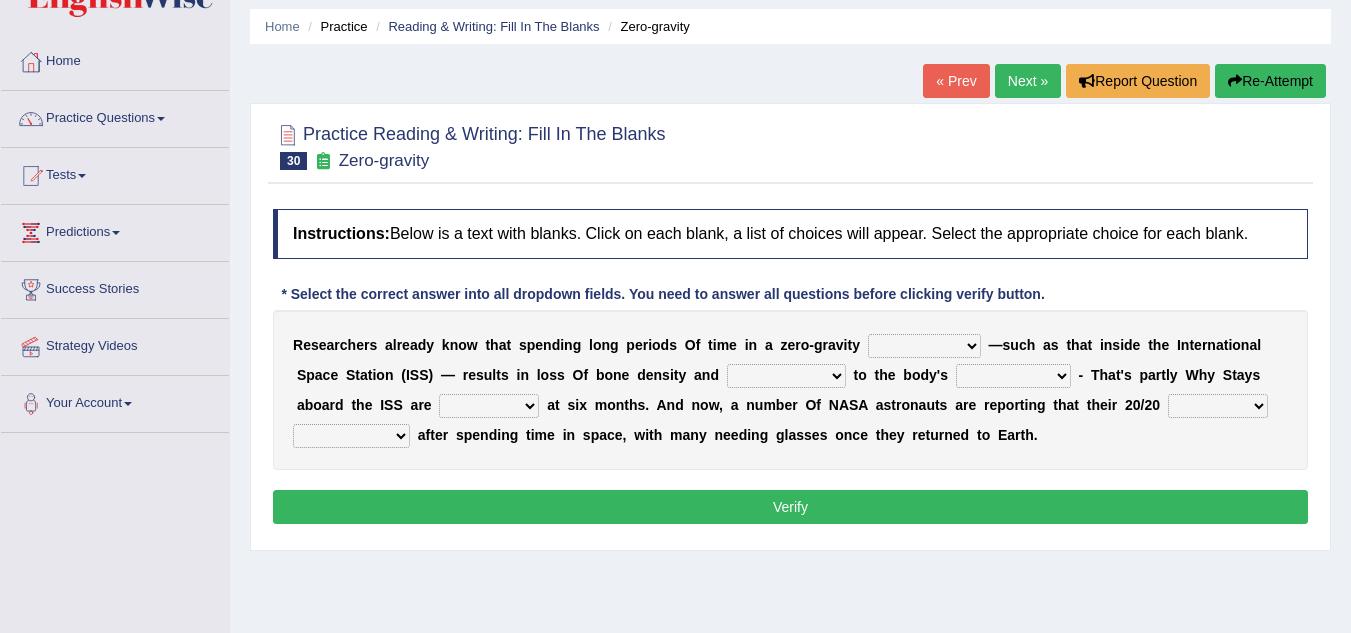 click on "planet weather climate environment" at bounding box center (924, 346) 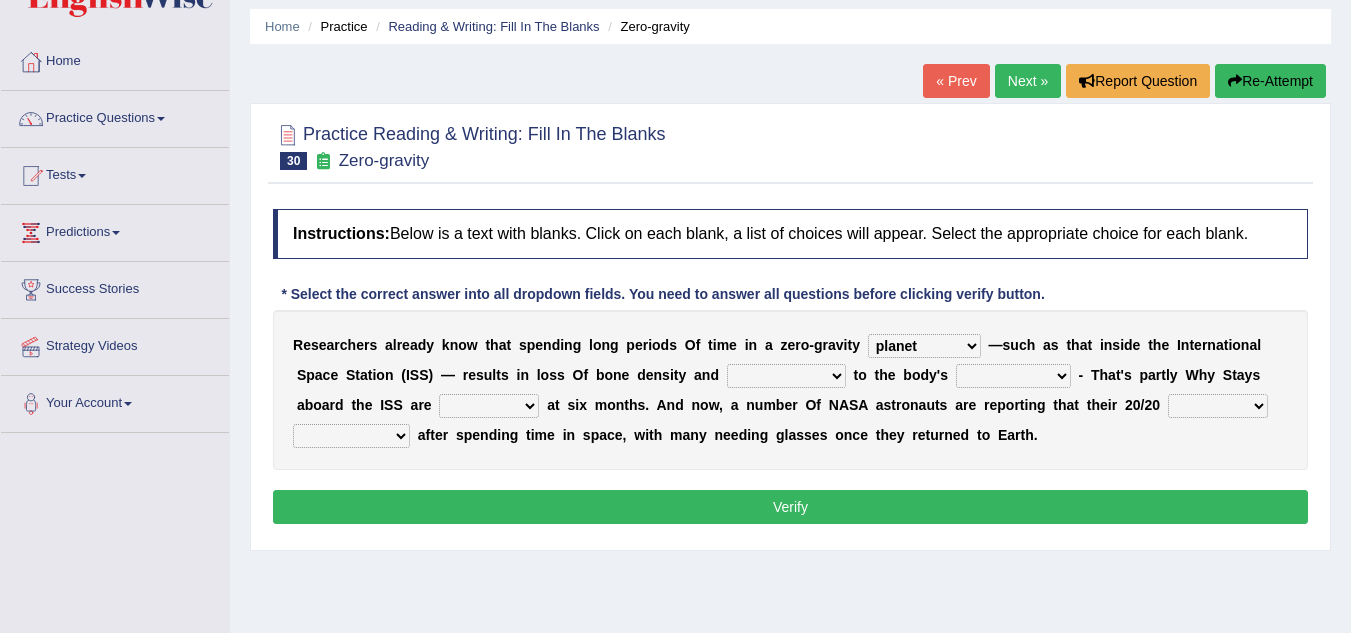 click on "planet weather climate environment" at bounding box center [924, 346] 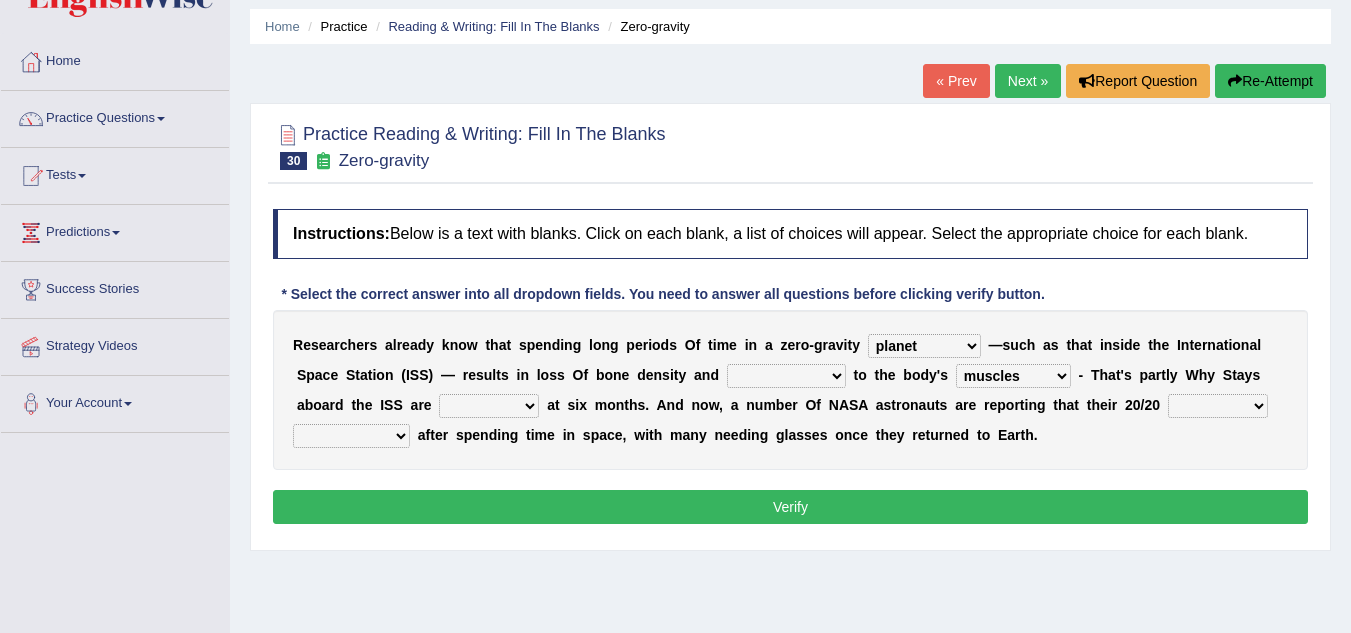 click on "muscles flexibility development action" at bounding box center [1013, 376] 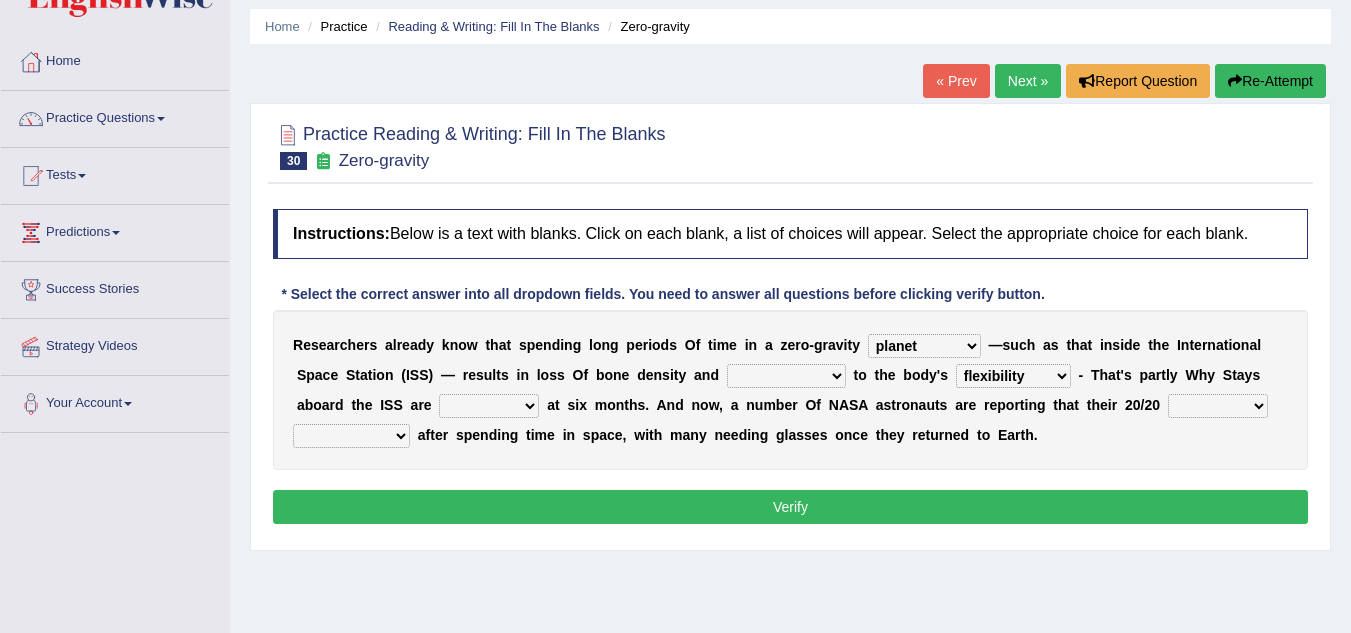 click on "muscles flexibility development action" at bounding box center [1013, 376] 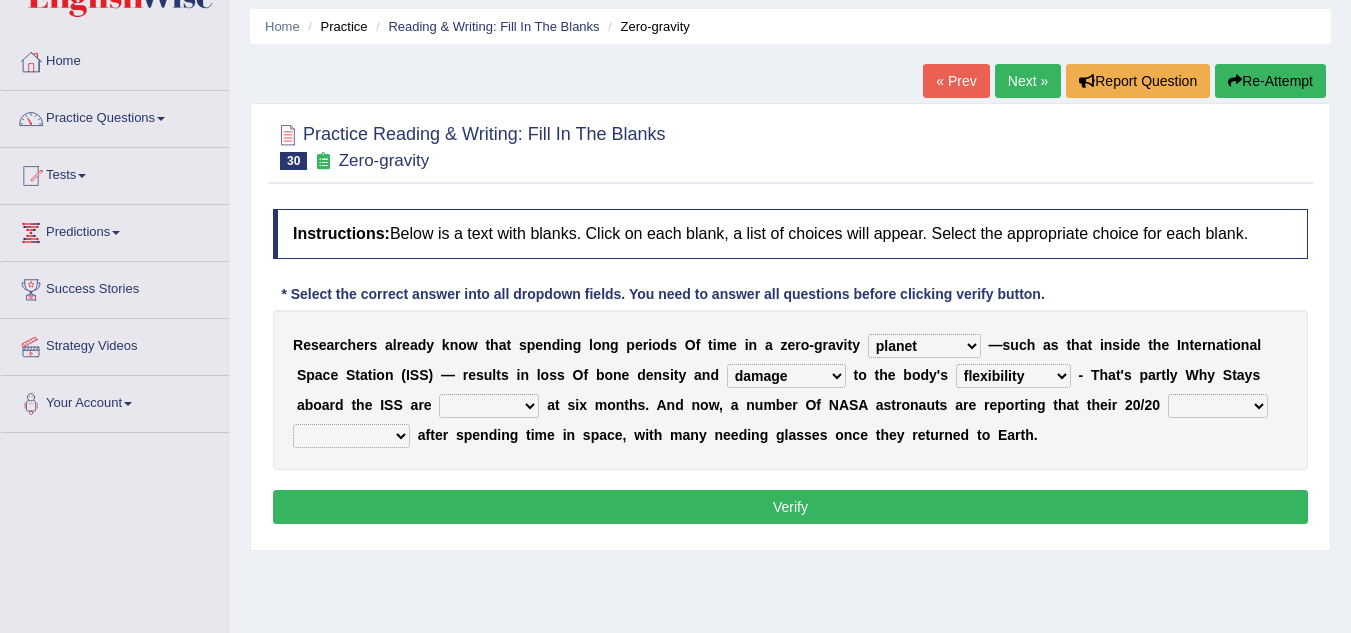 click on "enhancement damage gain recovery" at bounding box center (786, 376) 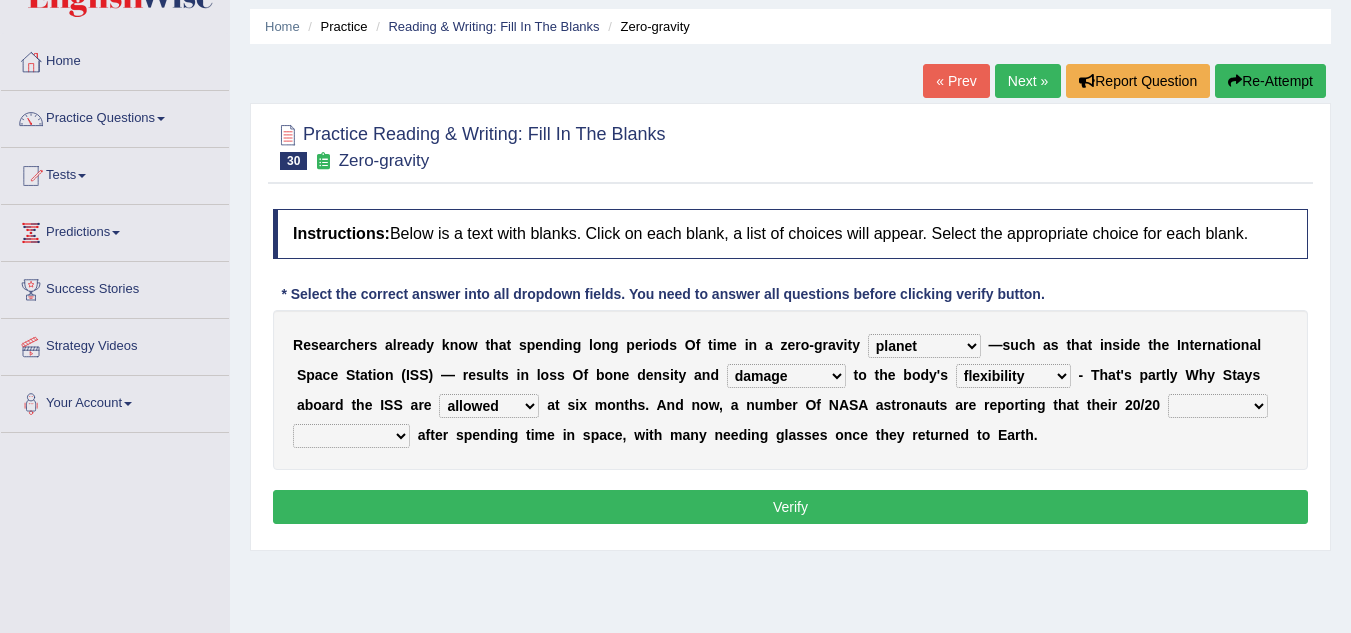 click on "voices smelling vision hearing" at bounding box center [1218, 406] 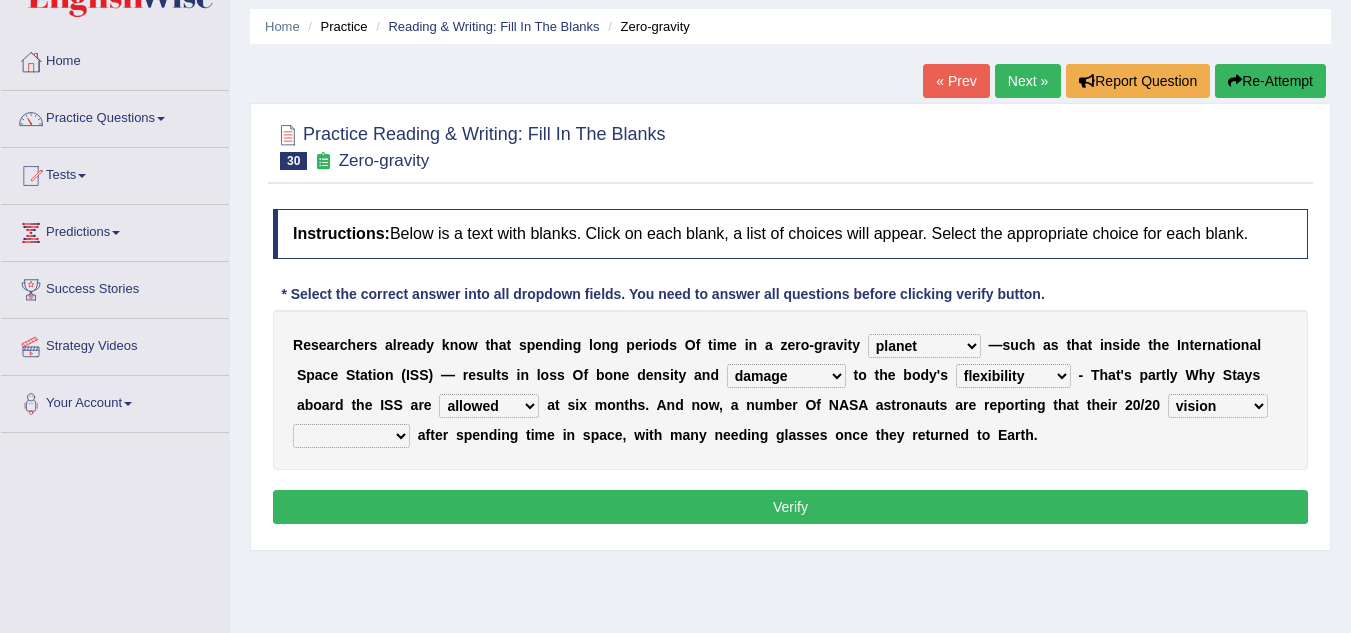 click on "voices smelling vision hearing" at bounding box center (1218, 406) 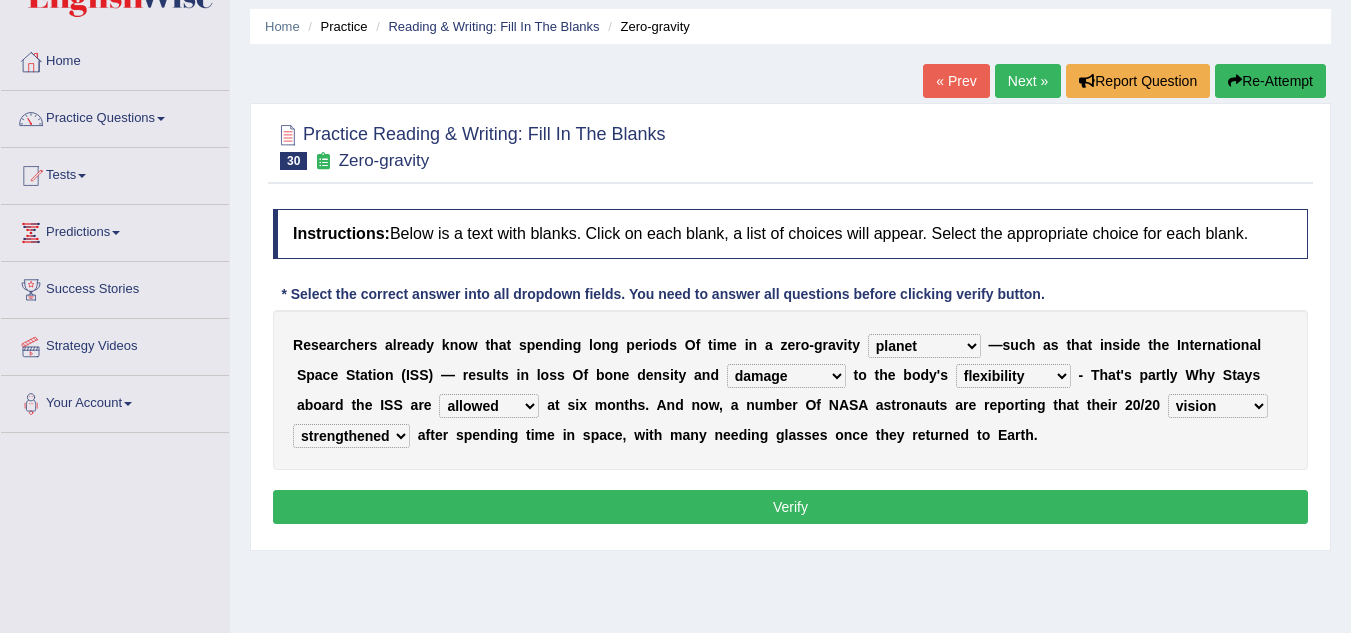 click on "disappeared fatigue faded strengthened" at bounding box center (351, 436) 